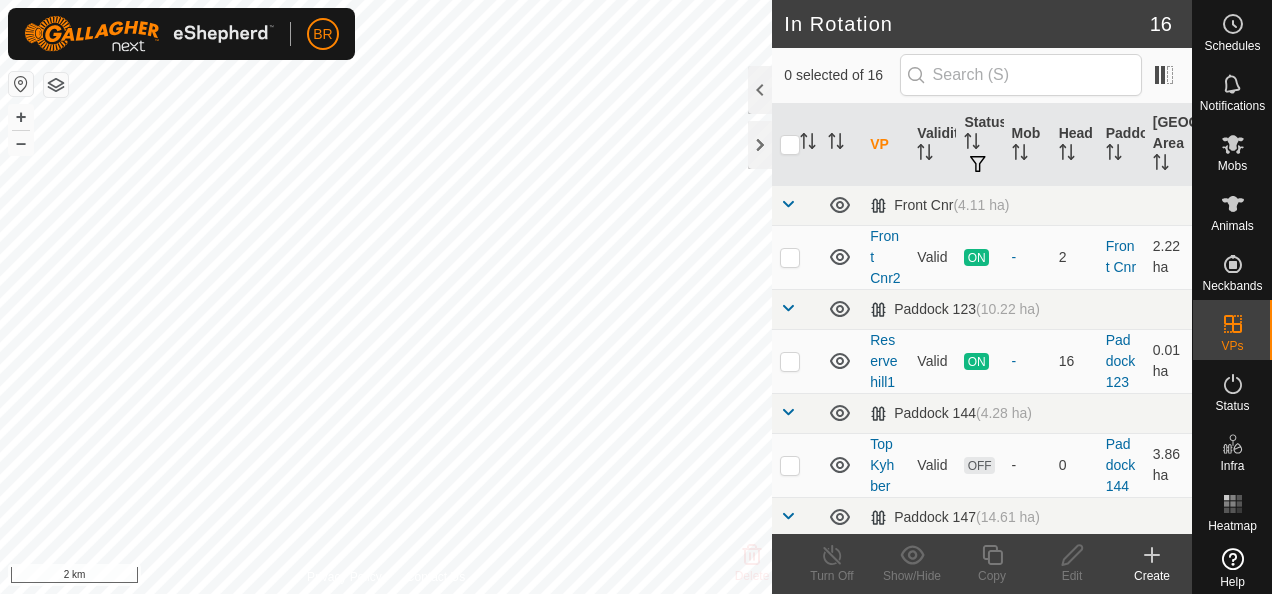 scroll, scrollTop: 0, scrollLeft: 0, axis: both 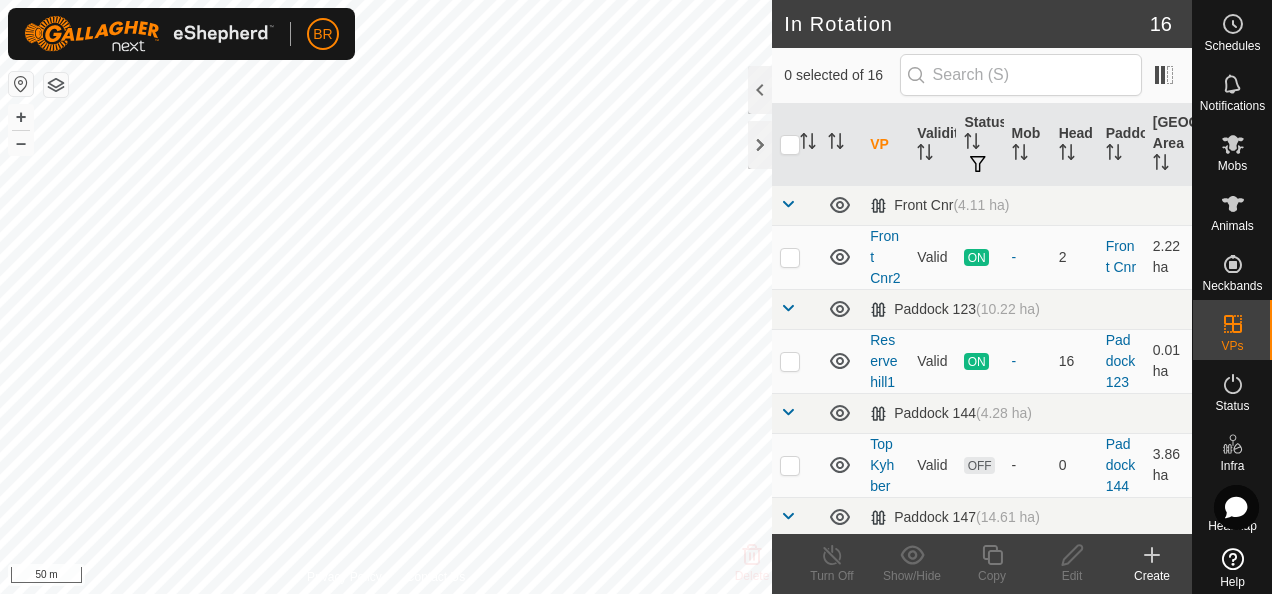 checkbox on "true" 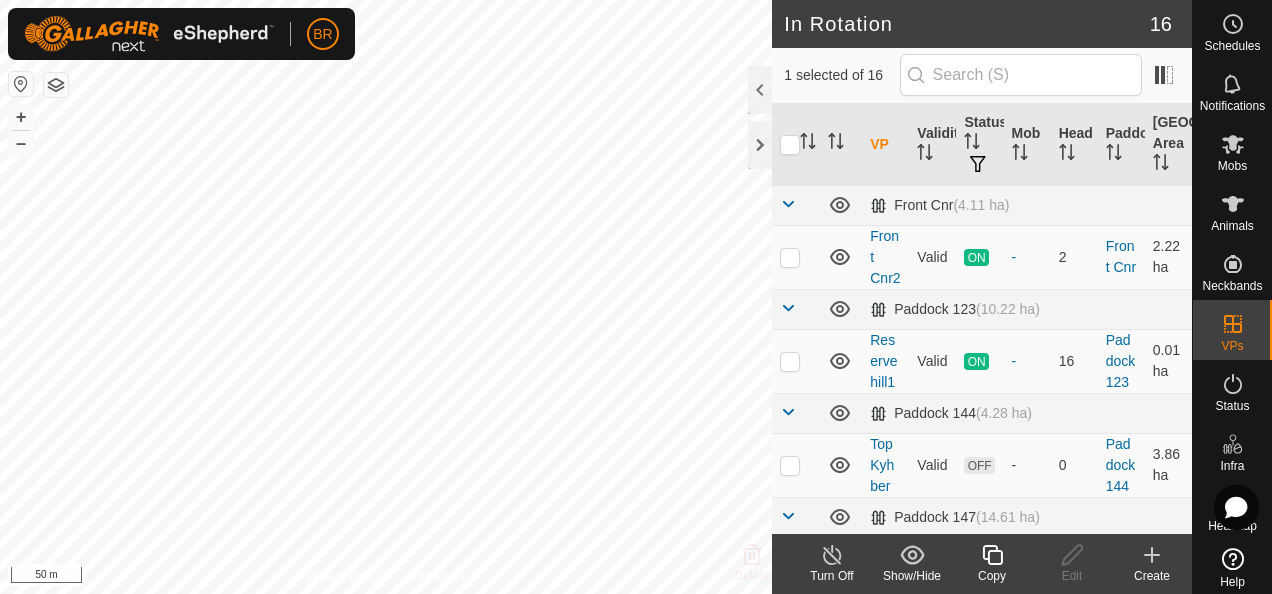 click on "Copy" 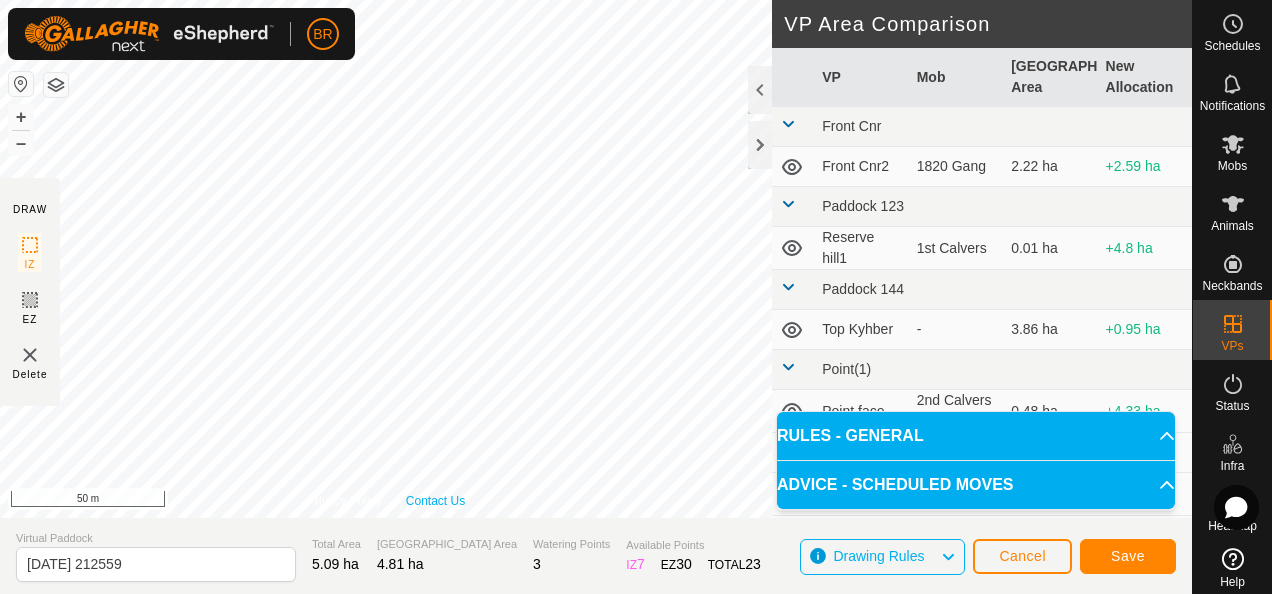 click on "Privacy Policy Contact Us IZ interior angle must be larger than 80°  (Current: 72.3°) . + – ⇧ i 50 m" at bounding box center [386, 259] 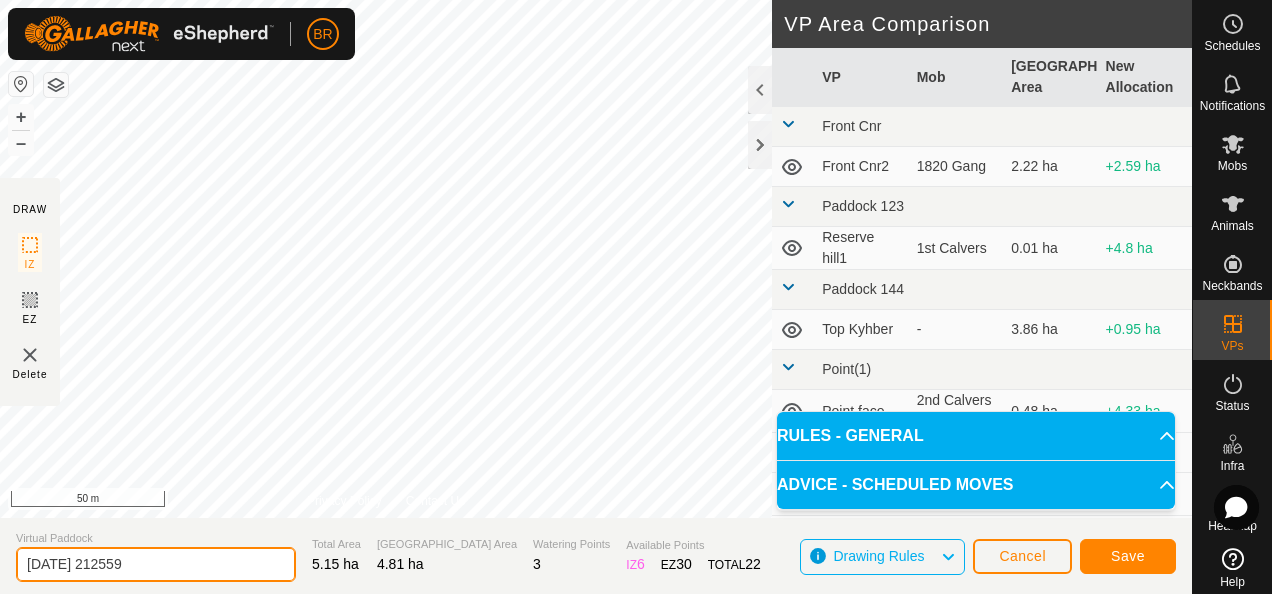 drag, startPoint x: 158, startPoint y: 565, endPoint x: -4, endPoint y: 564, distance: 162.00308 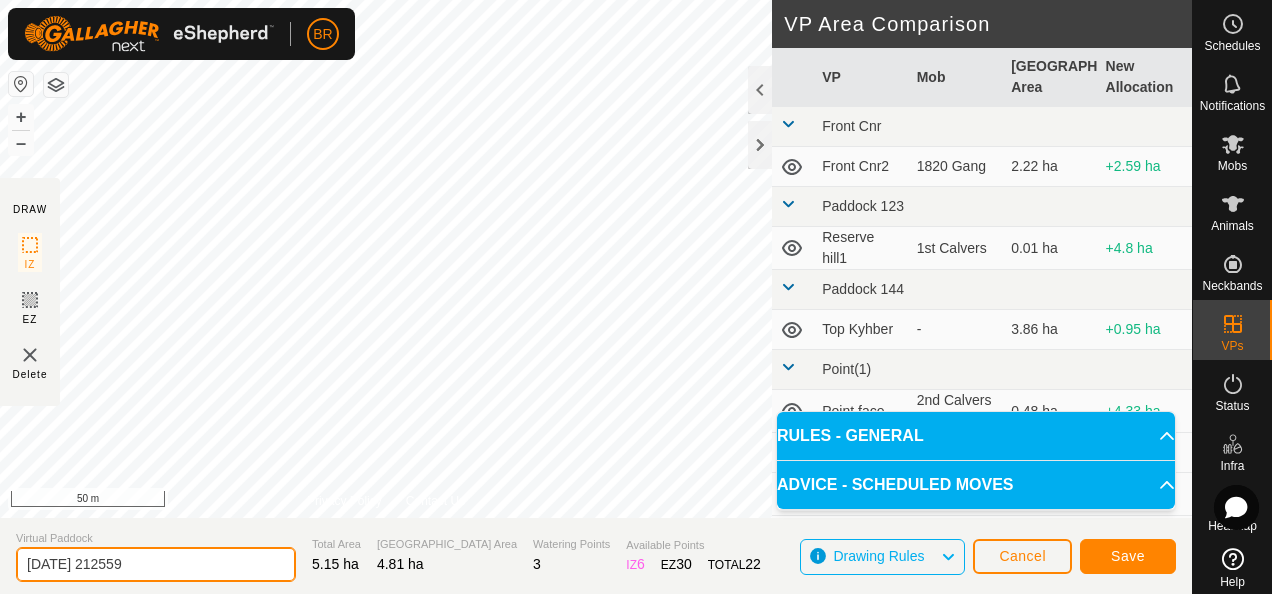 click on "BR Schedules Notifications Mobs Animals Neckbands VPs Status Infra Heatmap Help DRAW IZ EZ Delete Privacy Policy Contact Us IZ interior angle must be larger than 80°  (Current: 72.3°) . + – ⇧ i 50 m VP Area Comparison     VP   Mob   [GEOGRAPHIC_DATA] Area   New Allocation  Front Cnr  Front Cnr2   1820 Gang   2.22 ha  +2.59 [PERSON_NAME] 123  Reserve hill1   1st Calvers   0.01 ha  +4.8 [PERSON_NAME] 144  Top Kyhber  -  3.86 ha  +0.95 ha Point(1)  Point face   2nd [GEOGRAPHIC_DATA]   0.48 ha  +4.33 ha  Point Face1  -  0.65 ha  +4.16 ha  Point Face10  -  1.72 ha  +3.09 ha  Point Face11  -  1.86 ha  +2.95 ha  Point Face2  -  0.78 ha  +4.03 ha  Point Face4  -  0.92 ha  +3.89 ha  Point Face5  -  1.11 ha  +3.7 ha  Point Face6  -  1.22 ha  +3.59 ha  Point Face7  -  1.37 ha  +3.44 ha  Point Face8  -  1.5 ha  +3.31 ha  Point Face9  -  1.65 ha  +3.16 ha TK soccer field  Soccer Field  -  0.16 ha  +4.65 ha Virtual Paddock [DATE] 212559 Total Area 5.15 ha Grazing Area 4.81 ha Watering Points 3 Available Points  IZ   6 ." at bounding box center [636, 297] 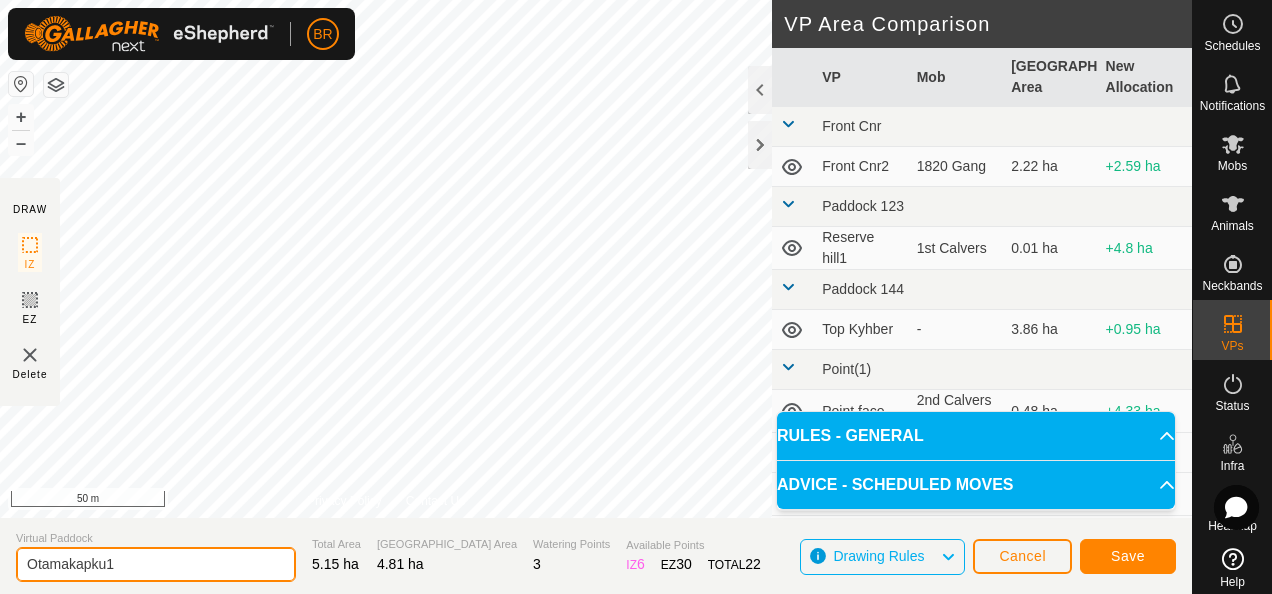 type on "Otamakapku1" 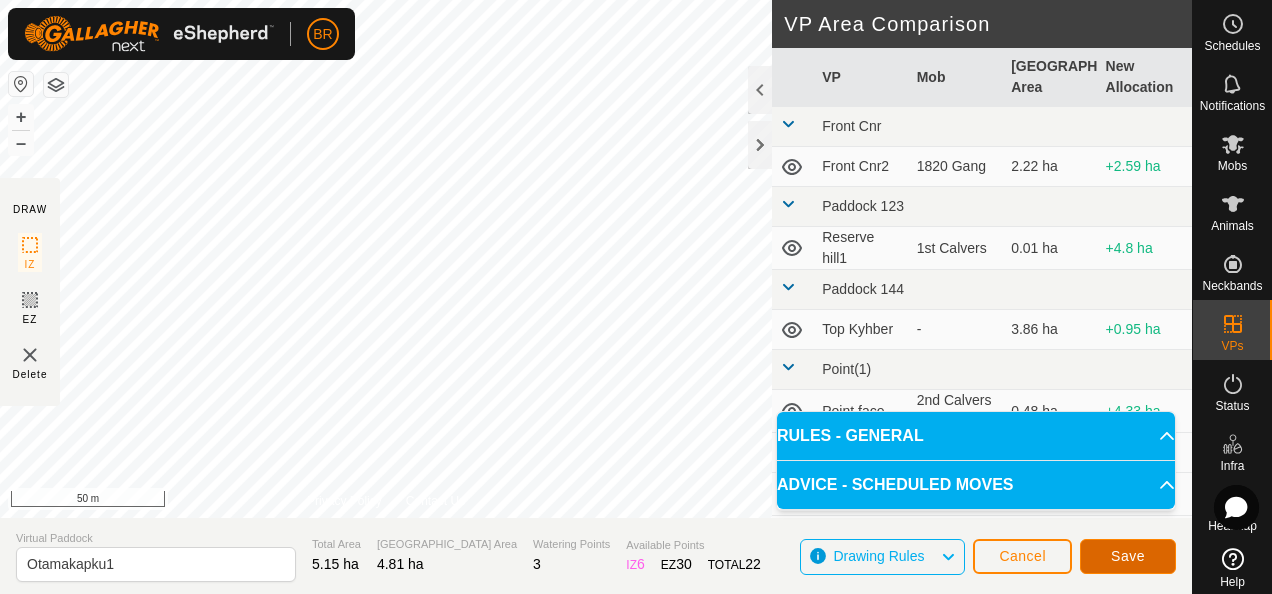 click on "Save" 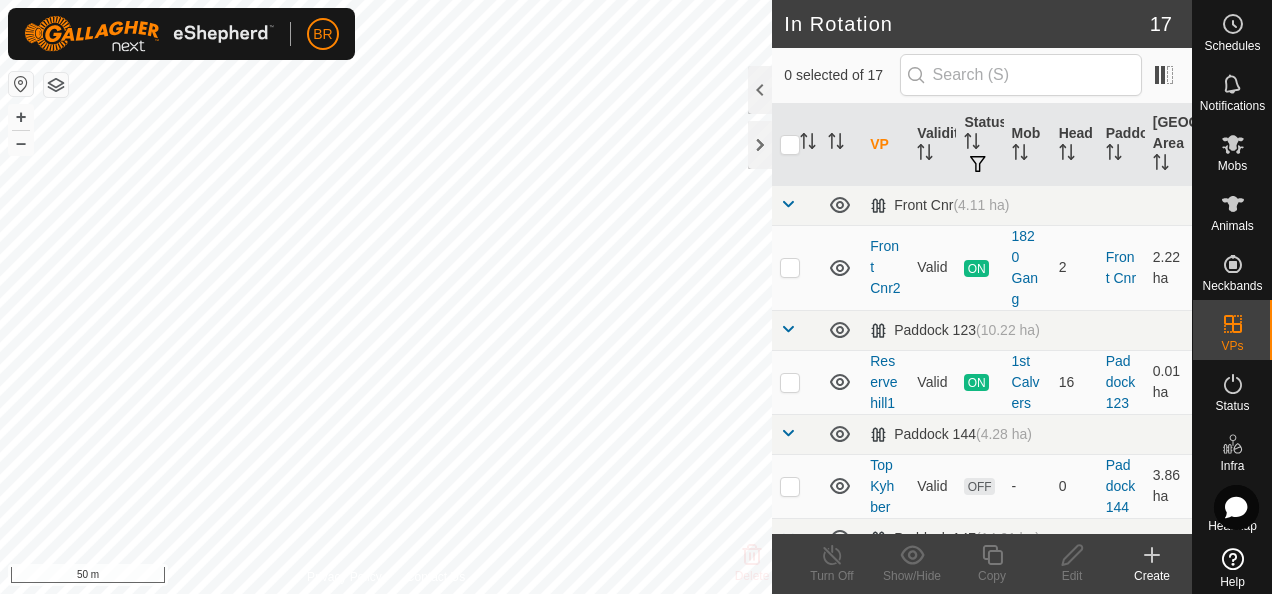 checkbox on "true" 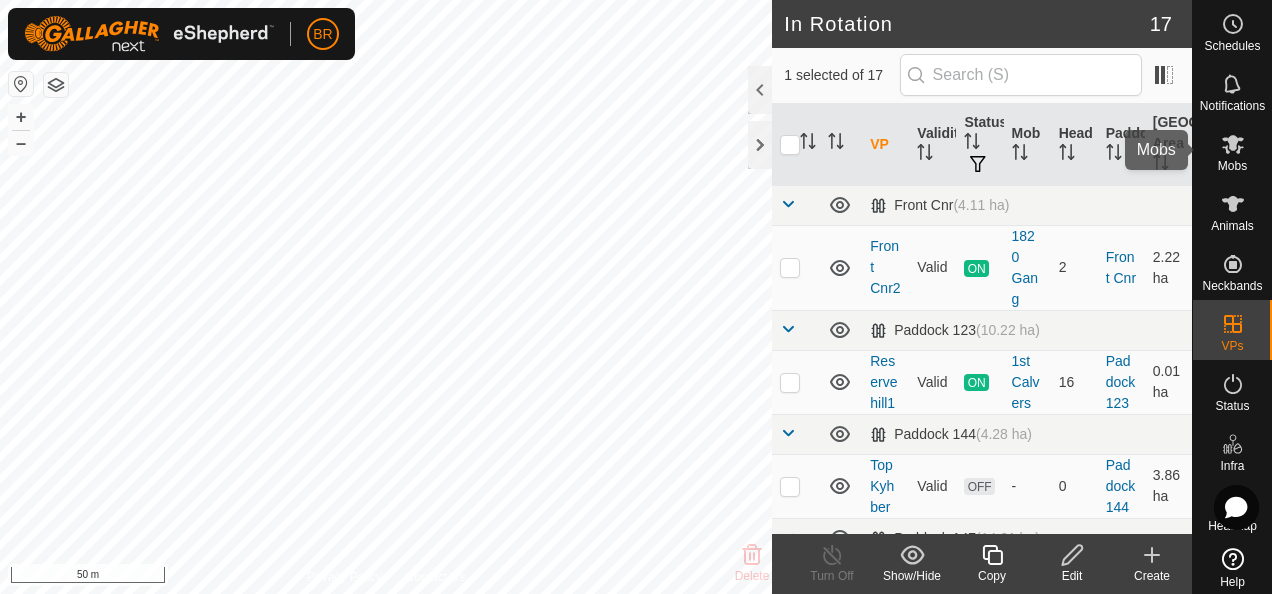 click 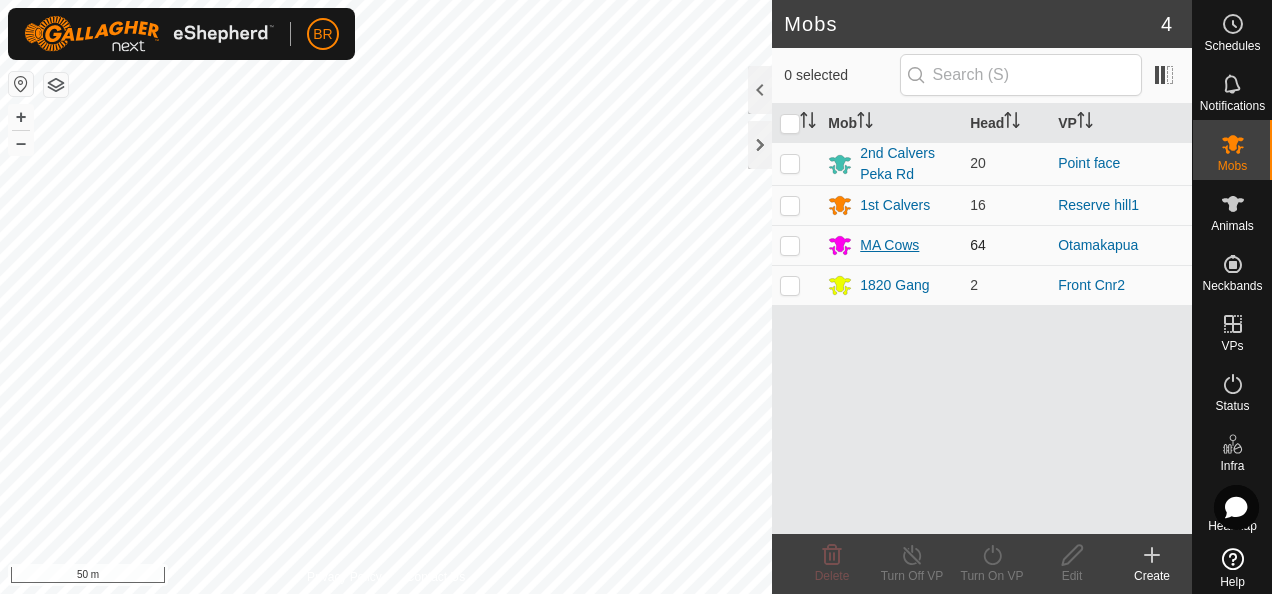 click on "MA Cows" at bounding box center [889, 245] 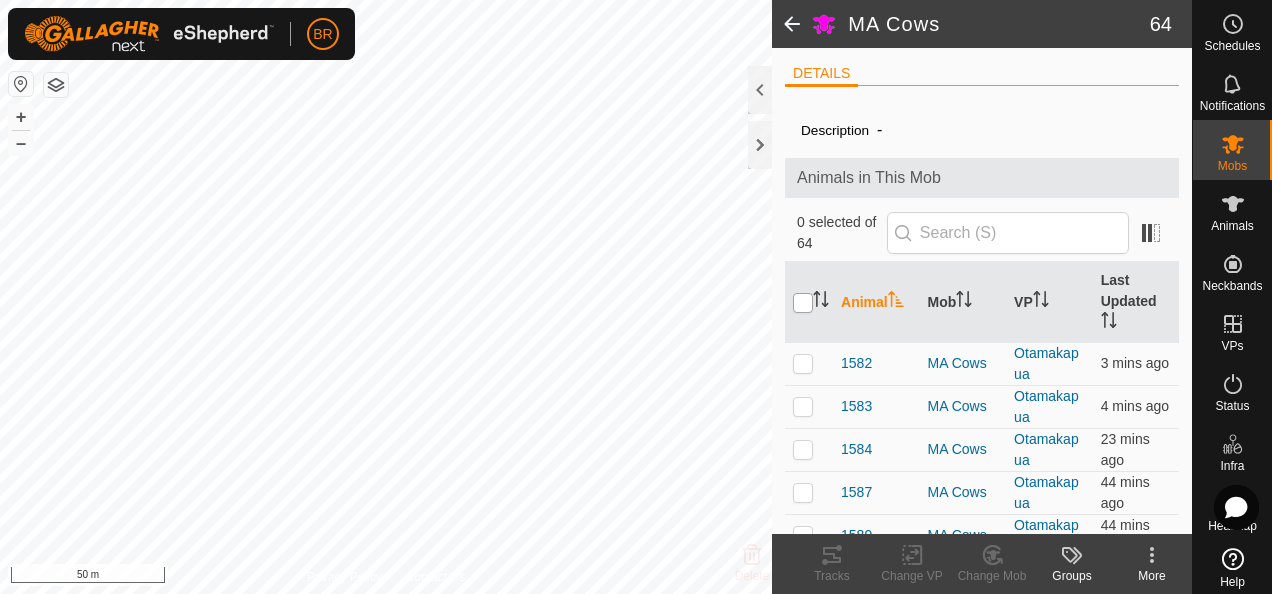 click at bounding box center [803, 303] 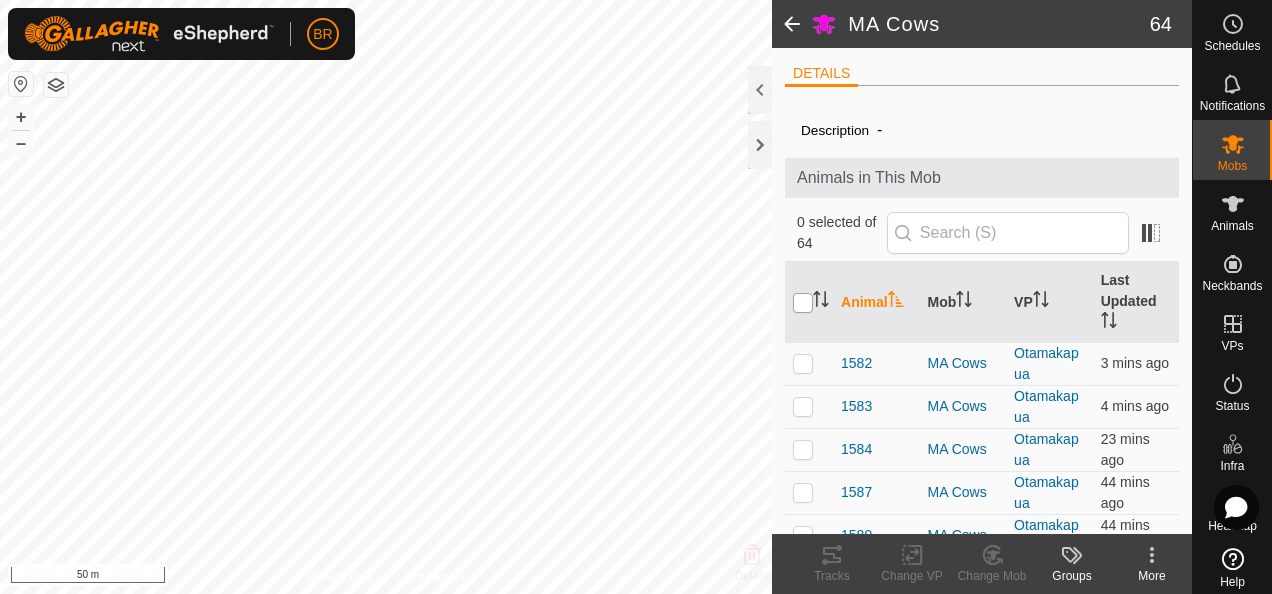 checkbox on "true" 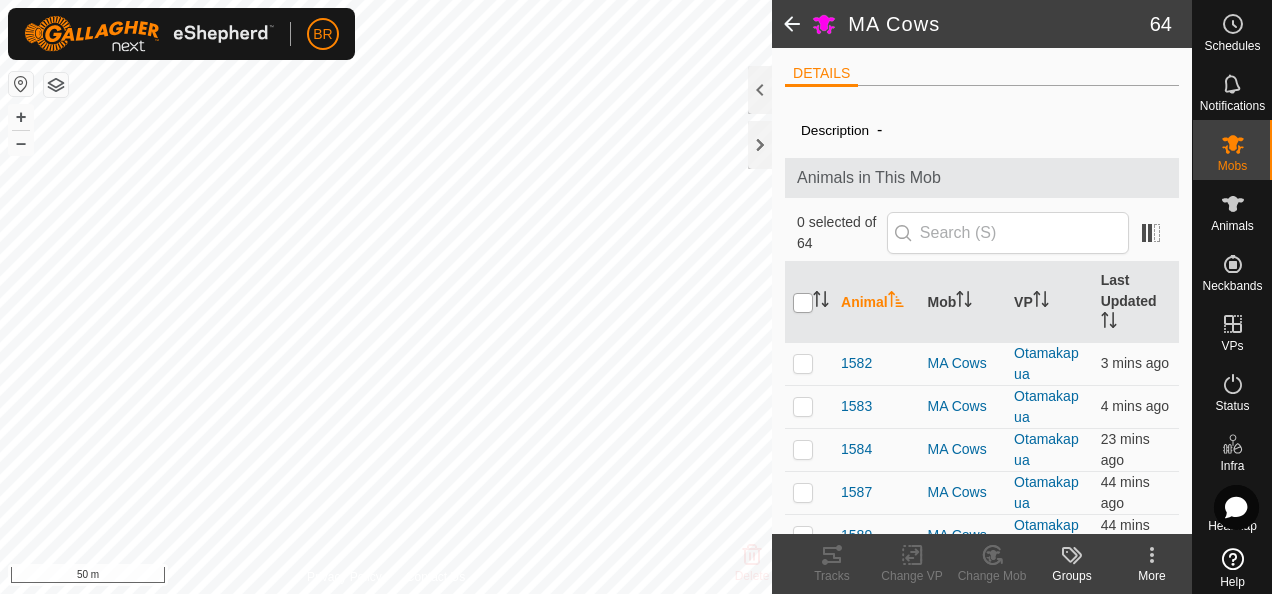 checkbox on "true" 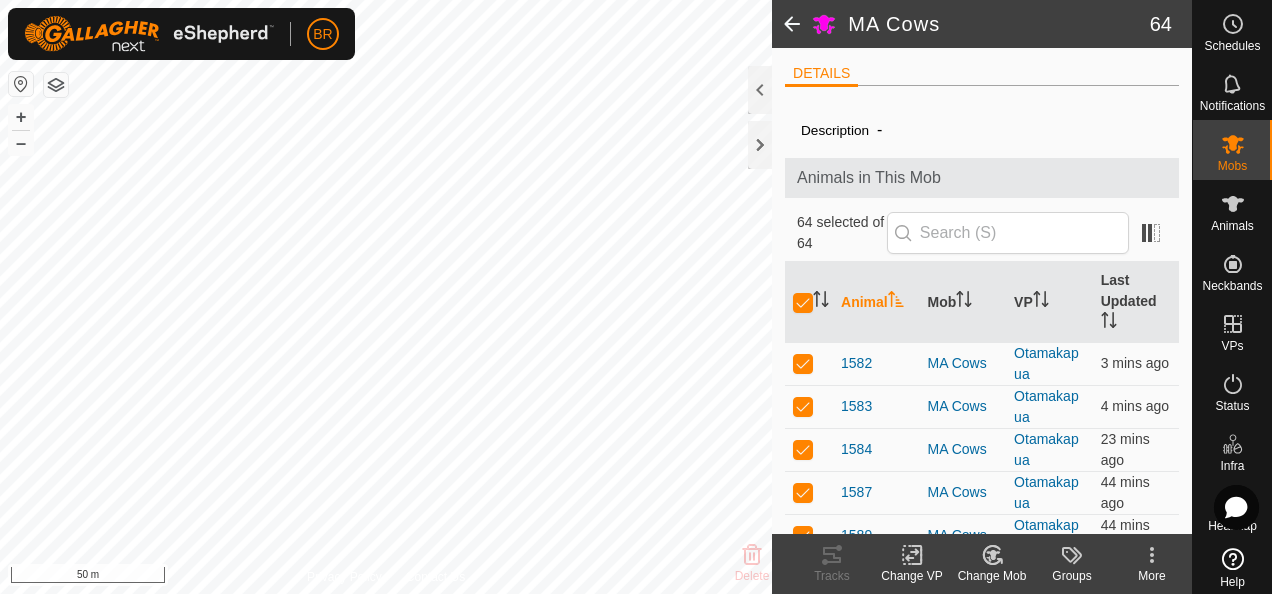 click 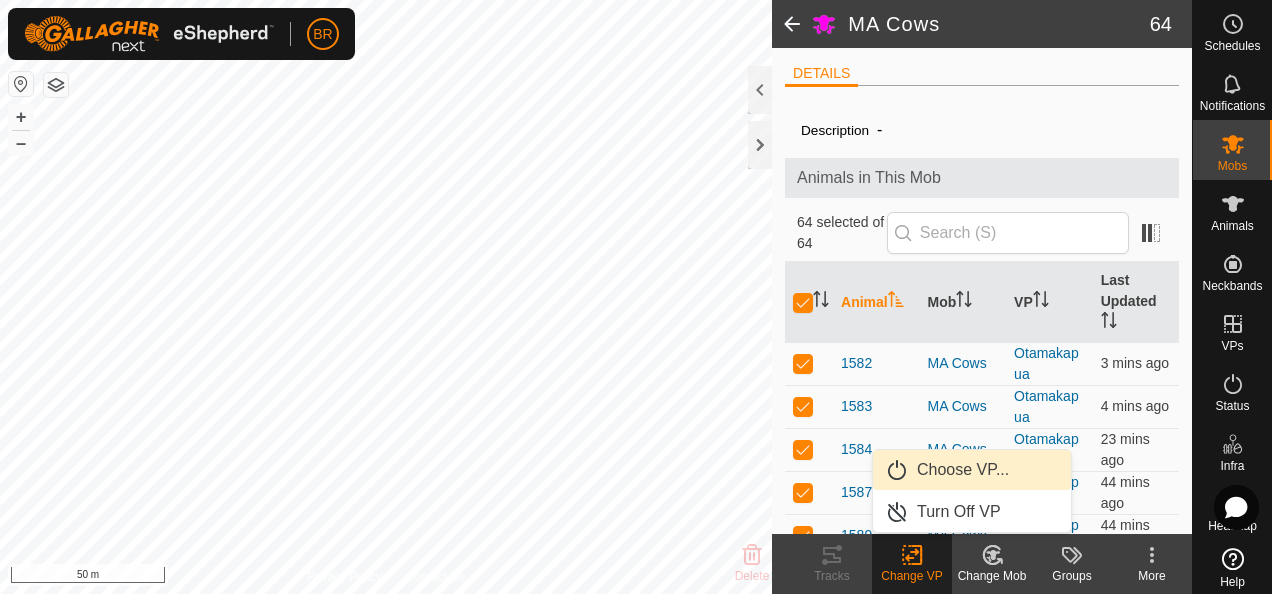 click on "Choose VP..." at bounding box center [972, 470] 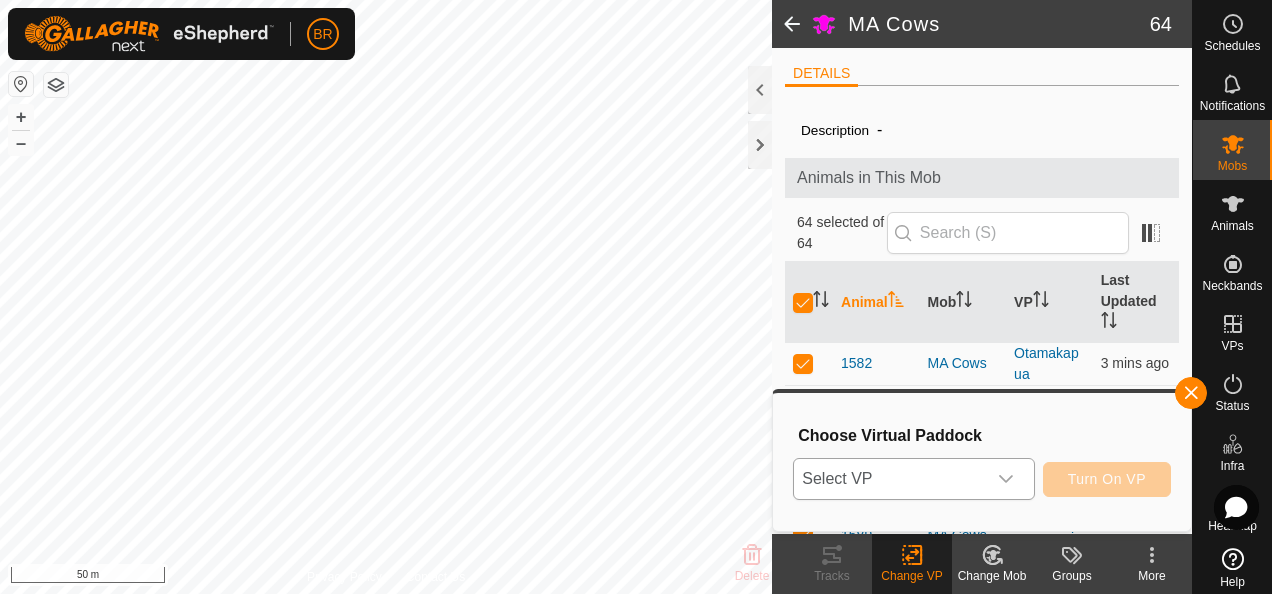 click at bounding box center (1006, 479) 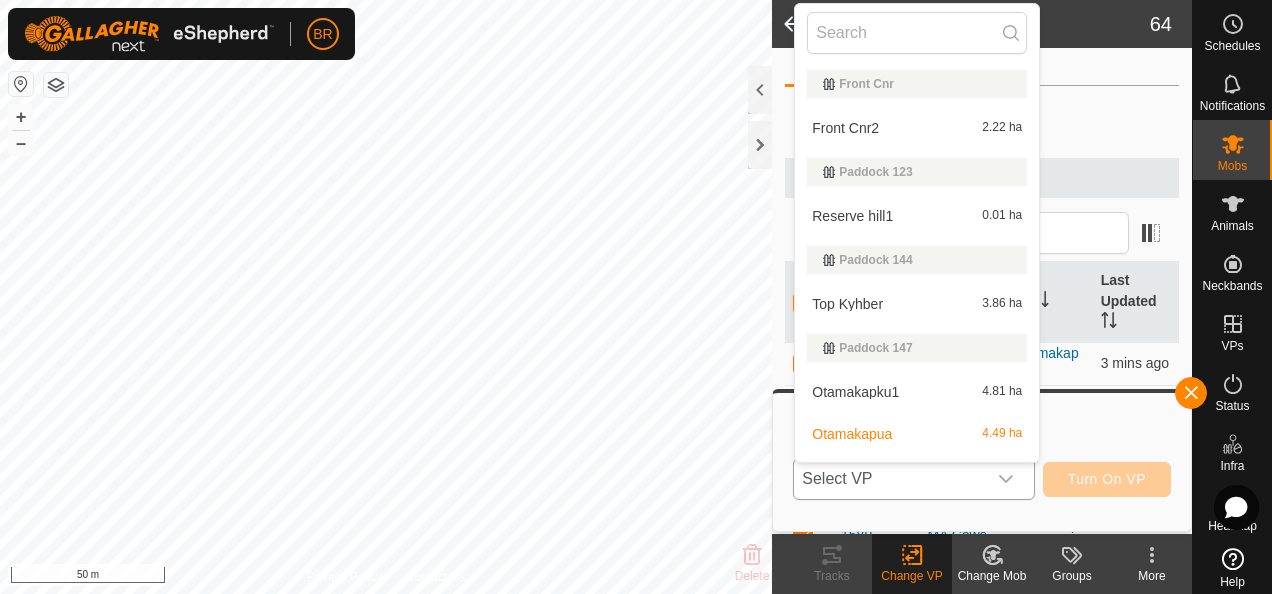click on "Otamakapku1  4.81 ha" at bounding box center (917, 392) 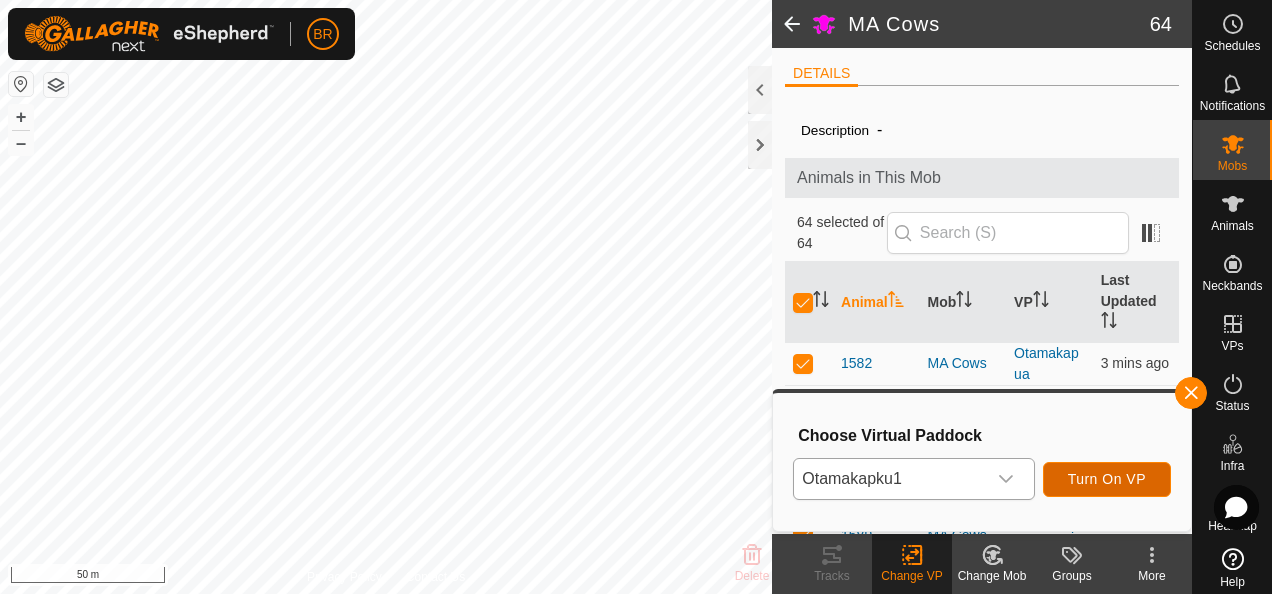click on "Turn On VP" at bounding box center [1107, 479] 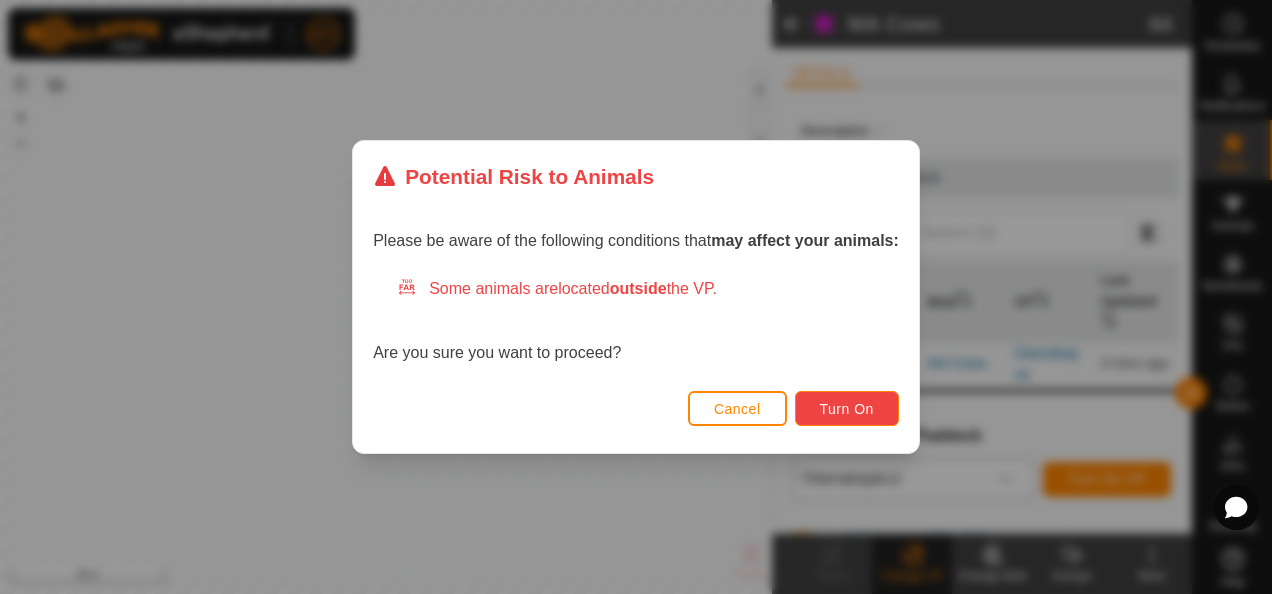 click on "Turn On" at bounding box center (847, 409) 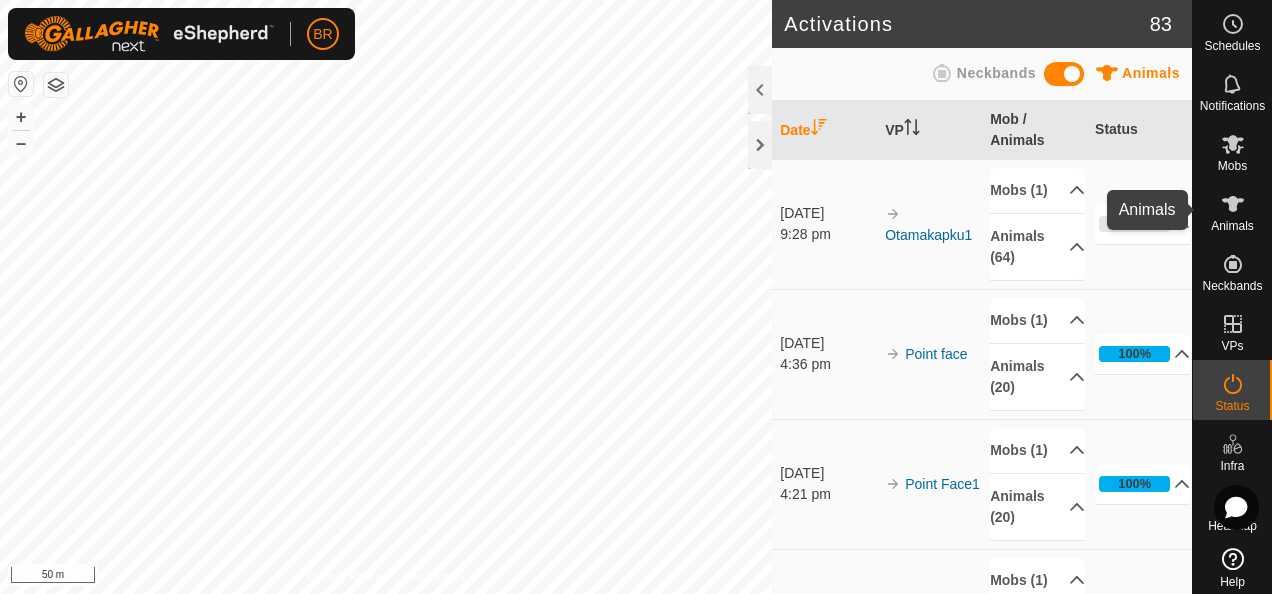 click on "Animals" at bounding box center [1232, 226] 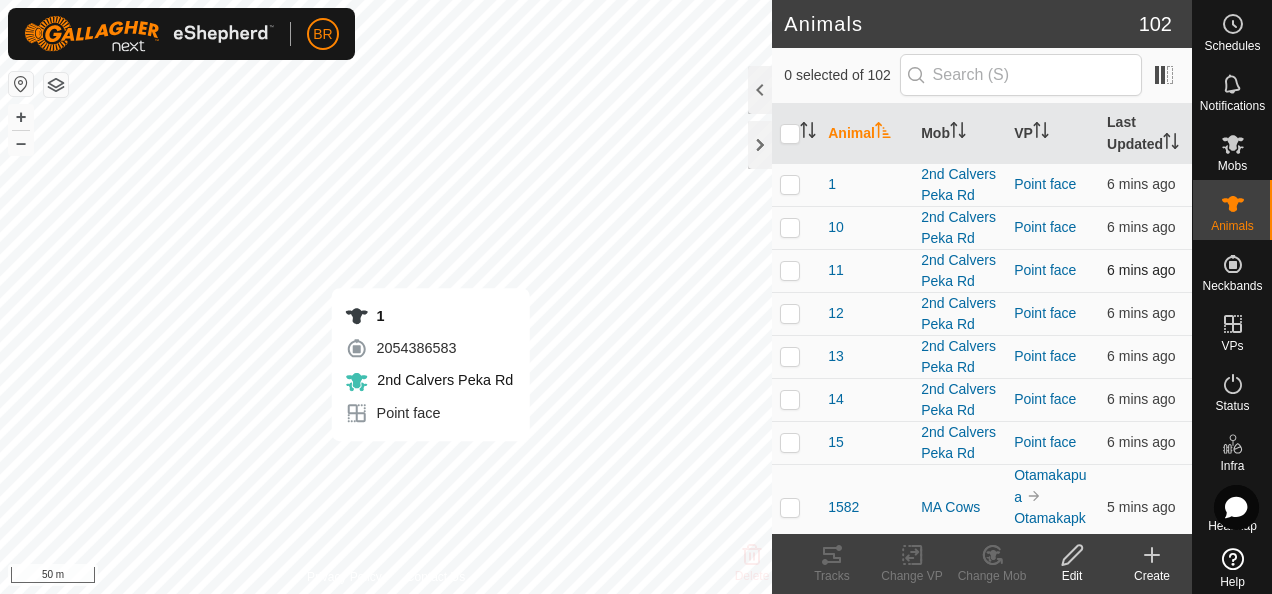 checkbox on "true" 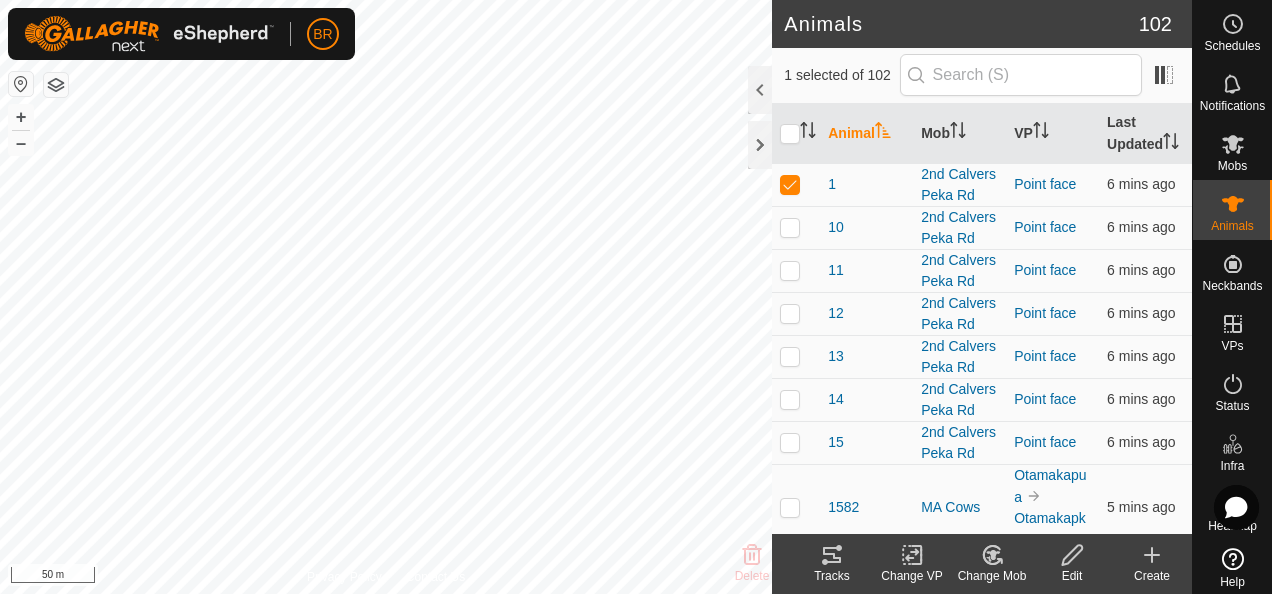 click on "Tracks" 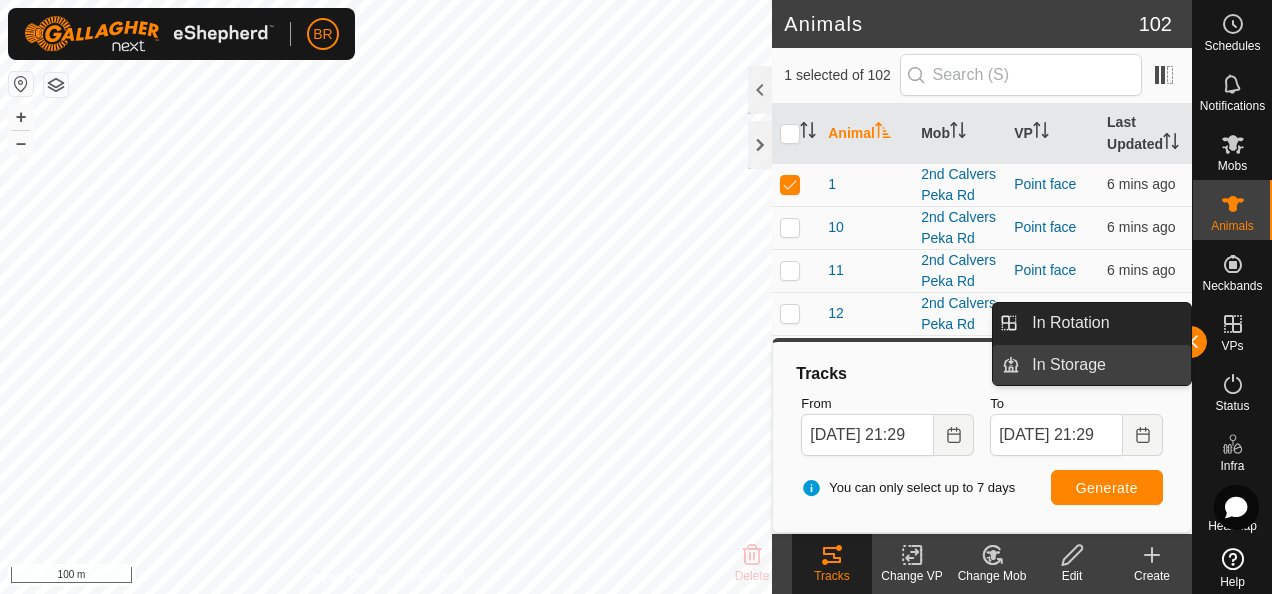 click on "In Storage" at bounding box center (1105, 365) 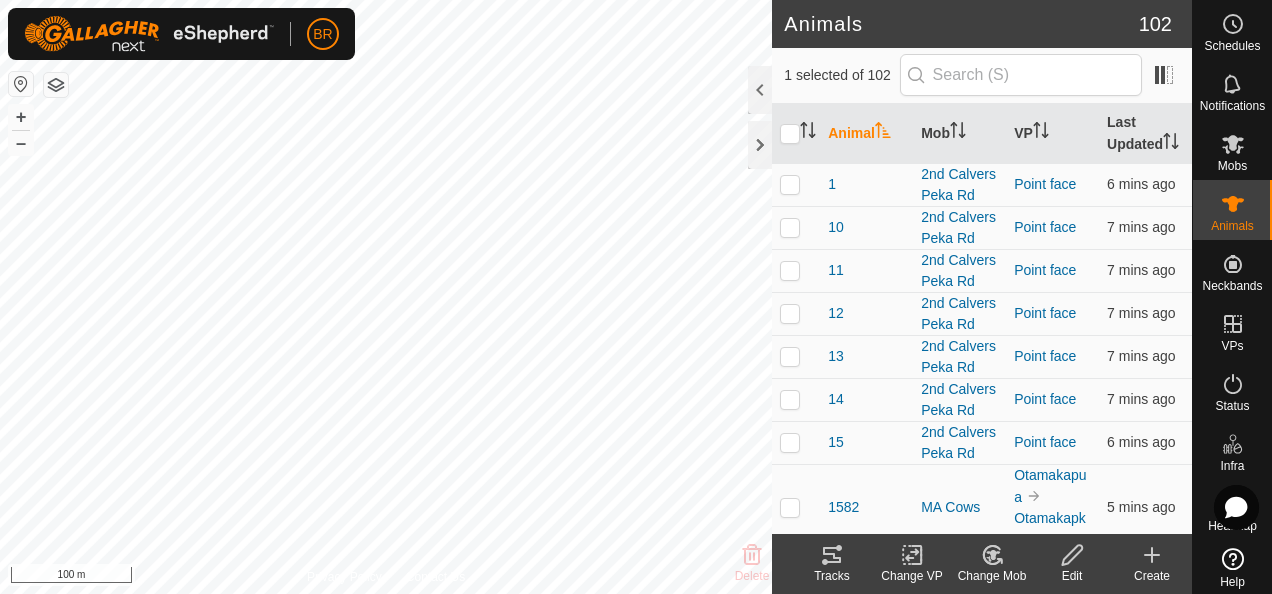 click on "Tracks" 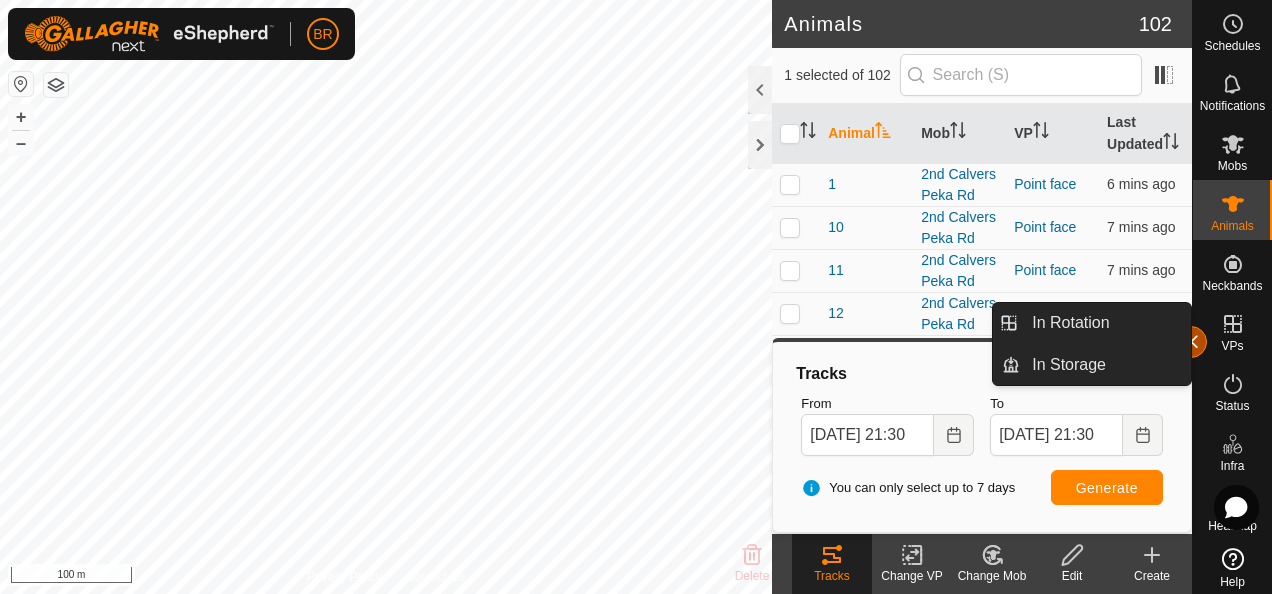 click at bounding box center (1191, 342) 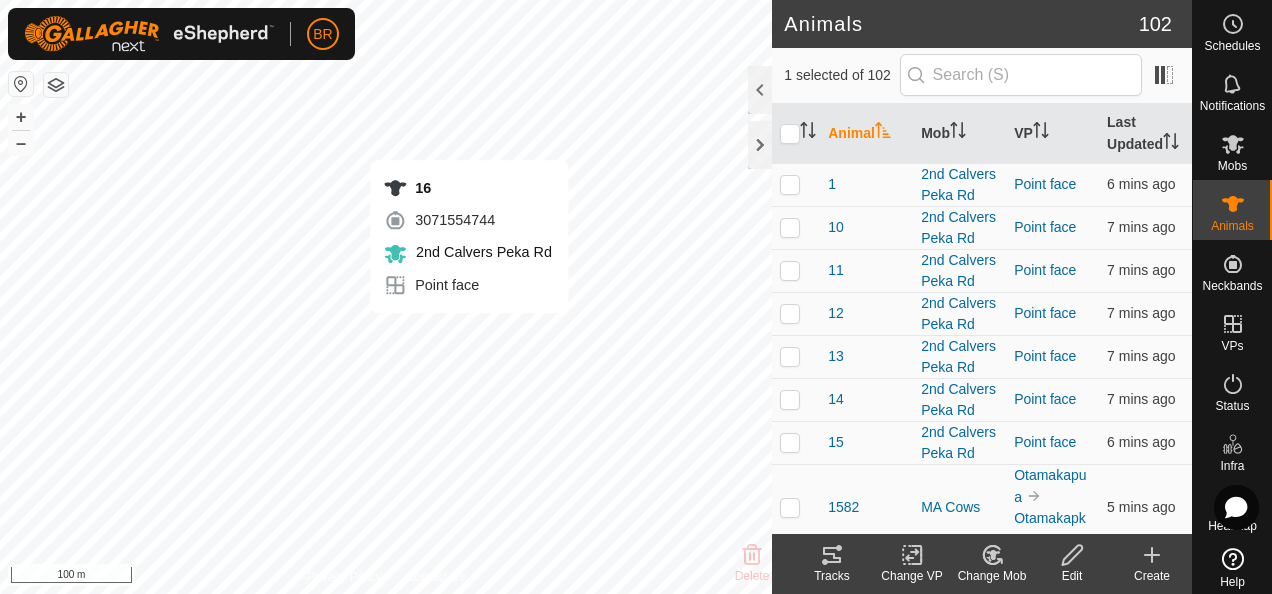checkbox on "true" 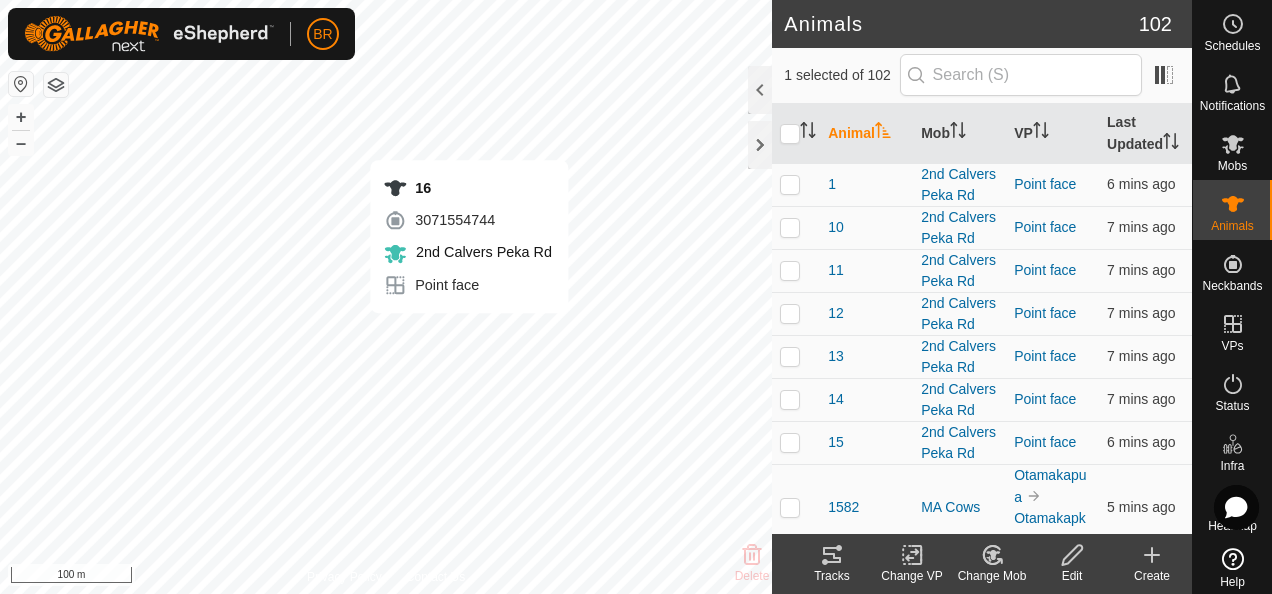 checkbox on "false" 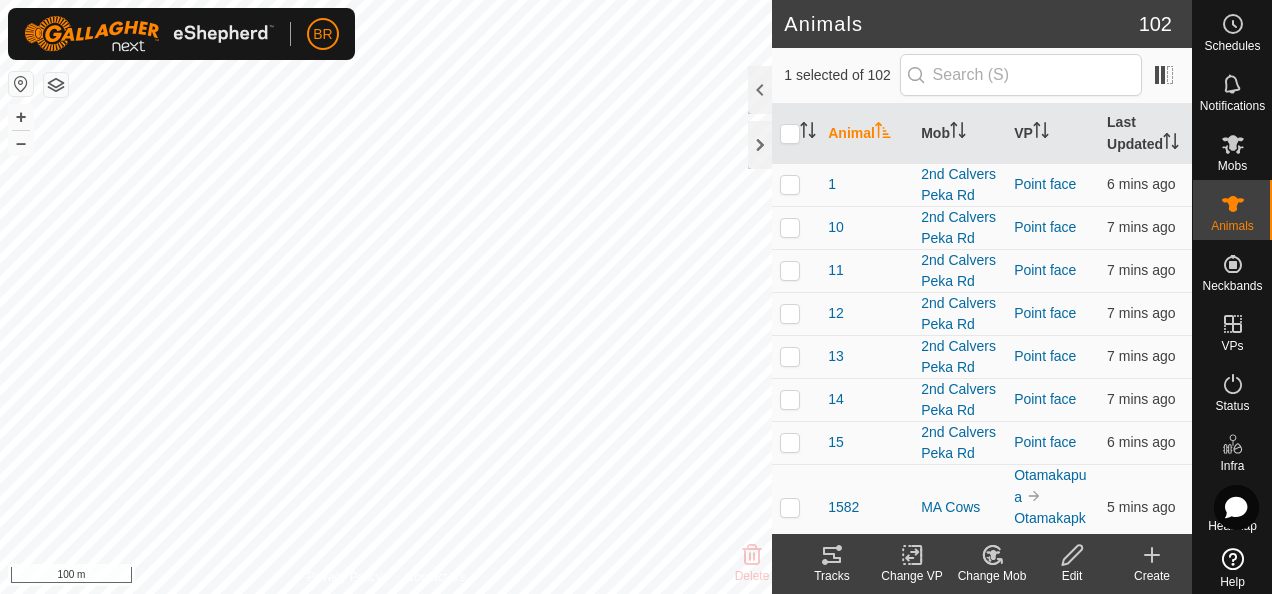 click 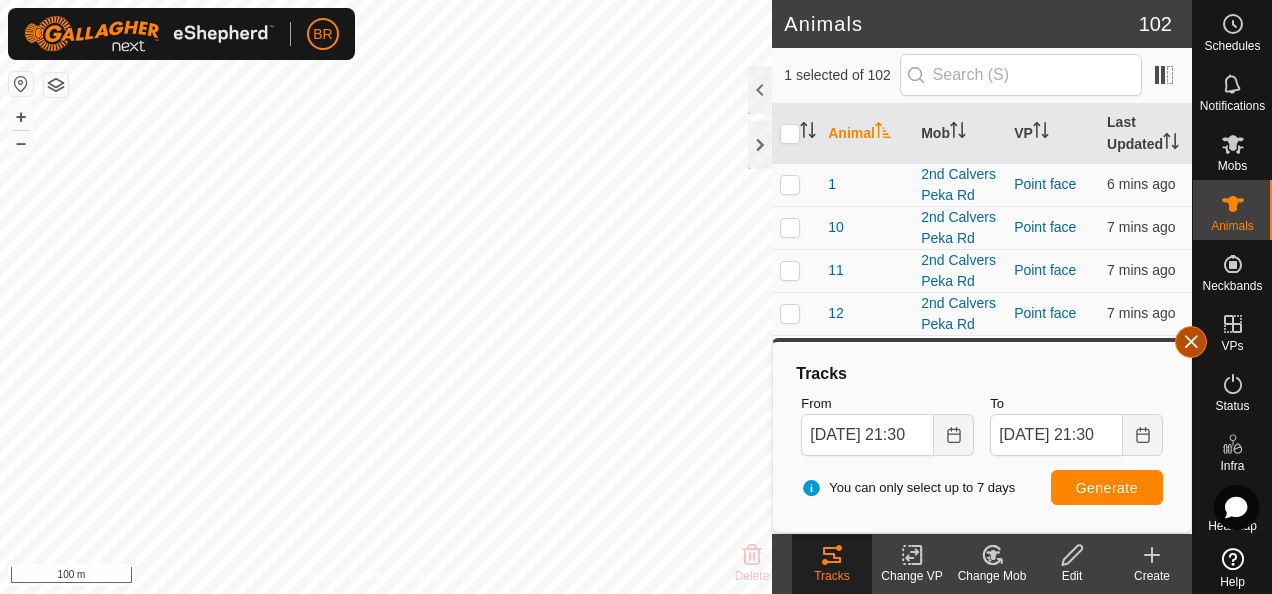 click at bounding box center [1191, 342] 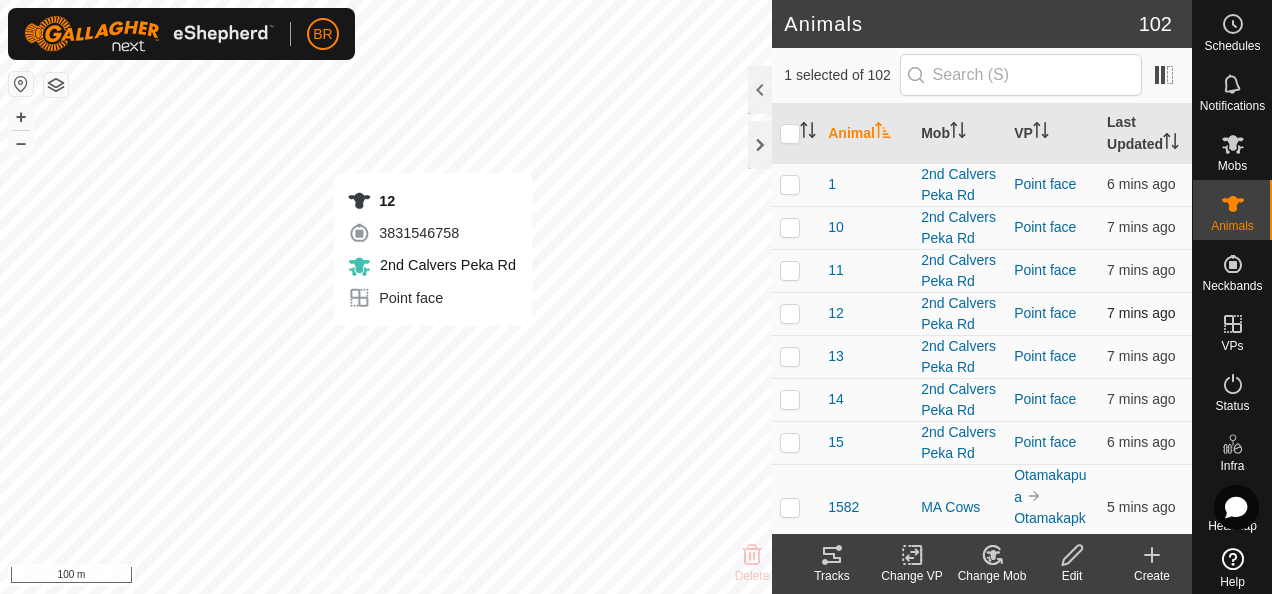 checkbox on "true" 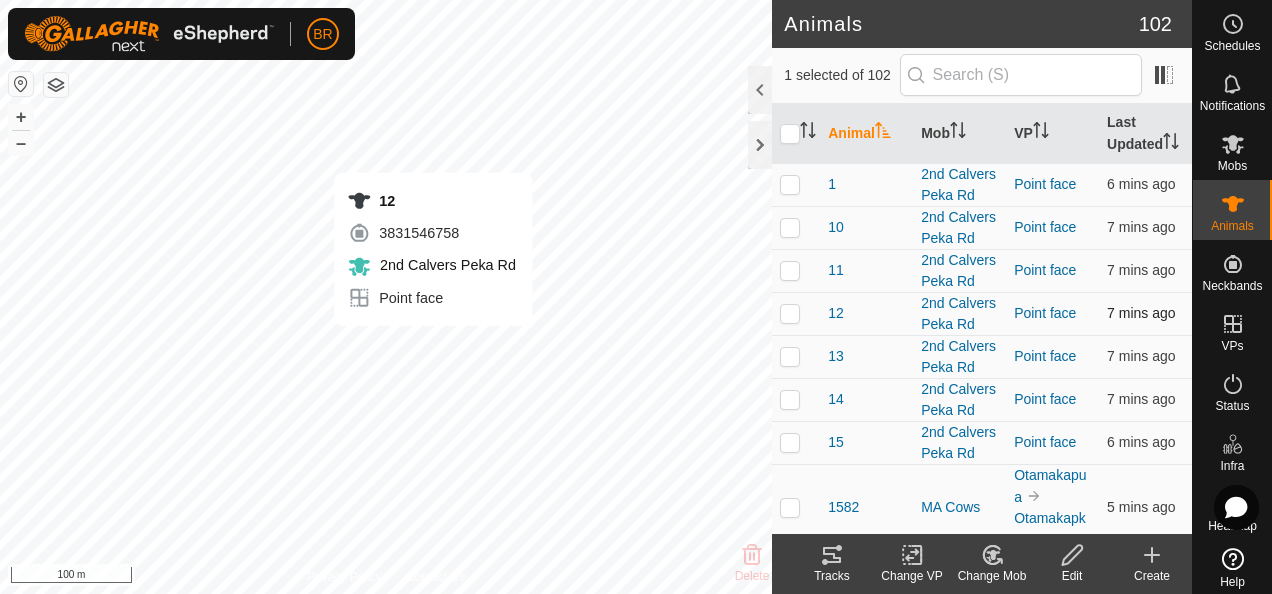 checkbox on "false" 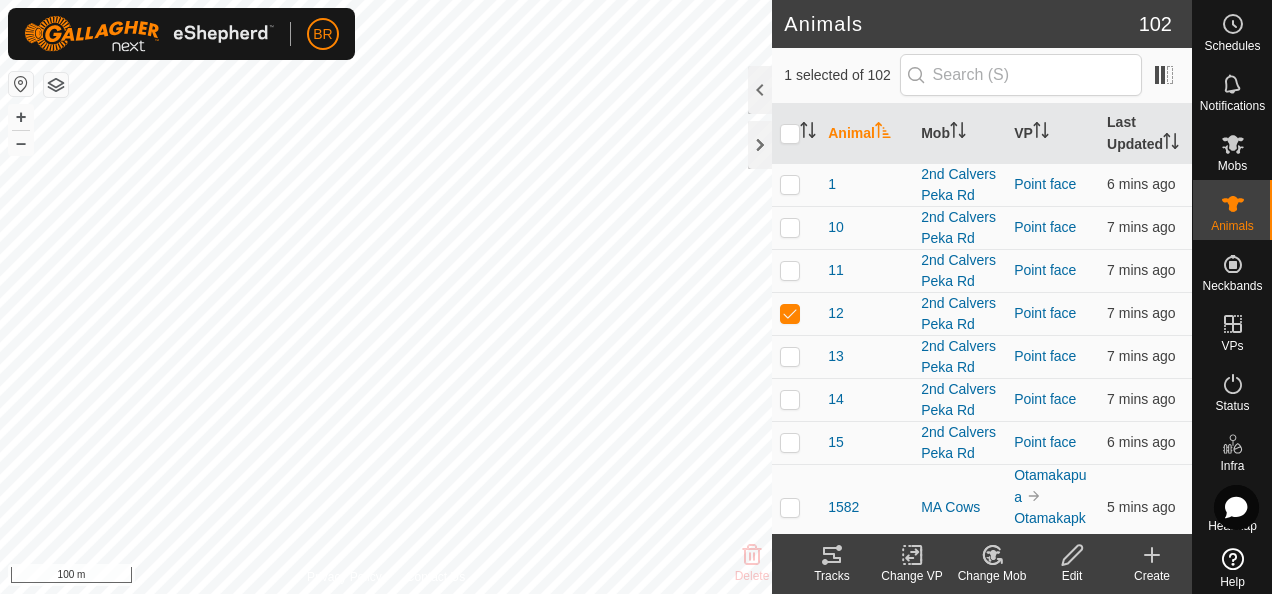 click 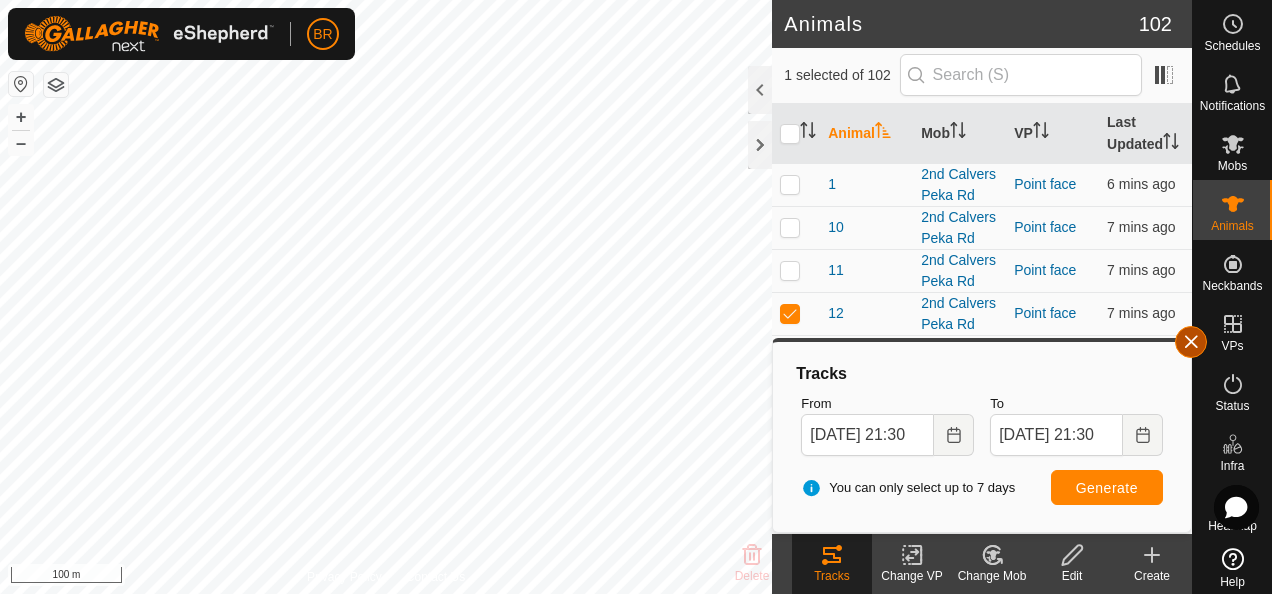 click at bounding box center (1191, 342) 